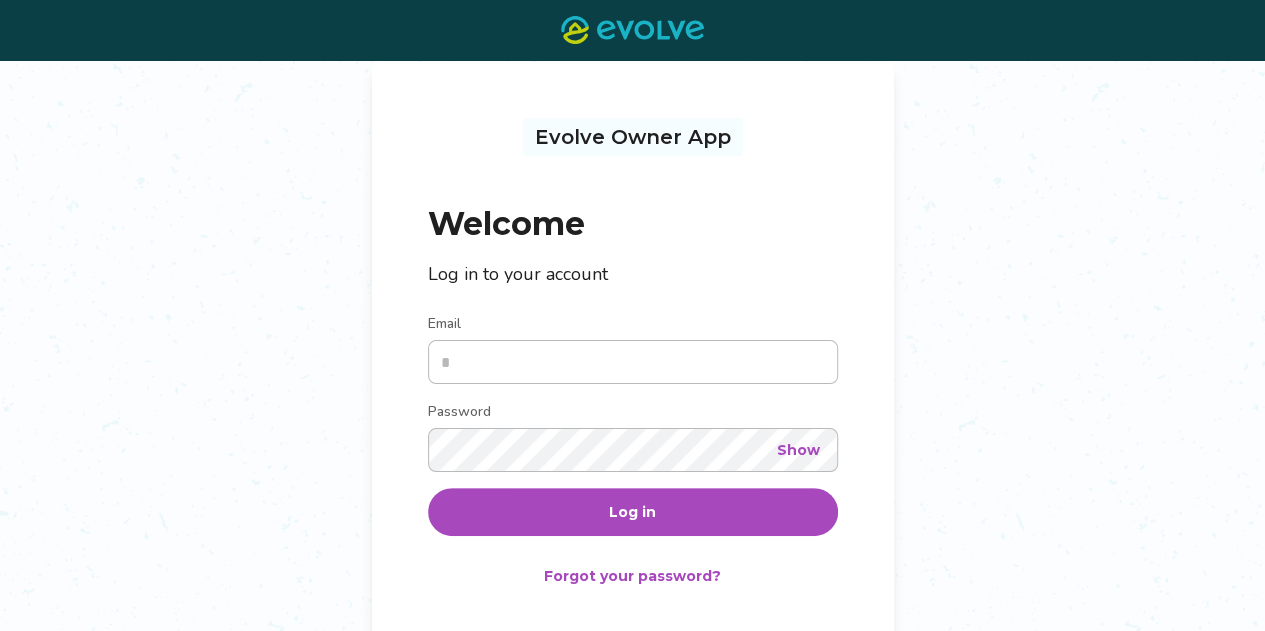 scroll, scrollTop: 0, scrollLeft: 0, axis: both 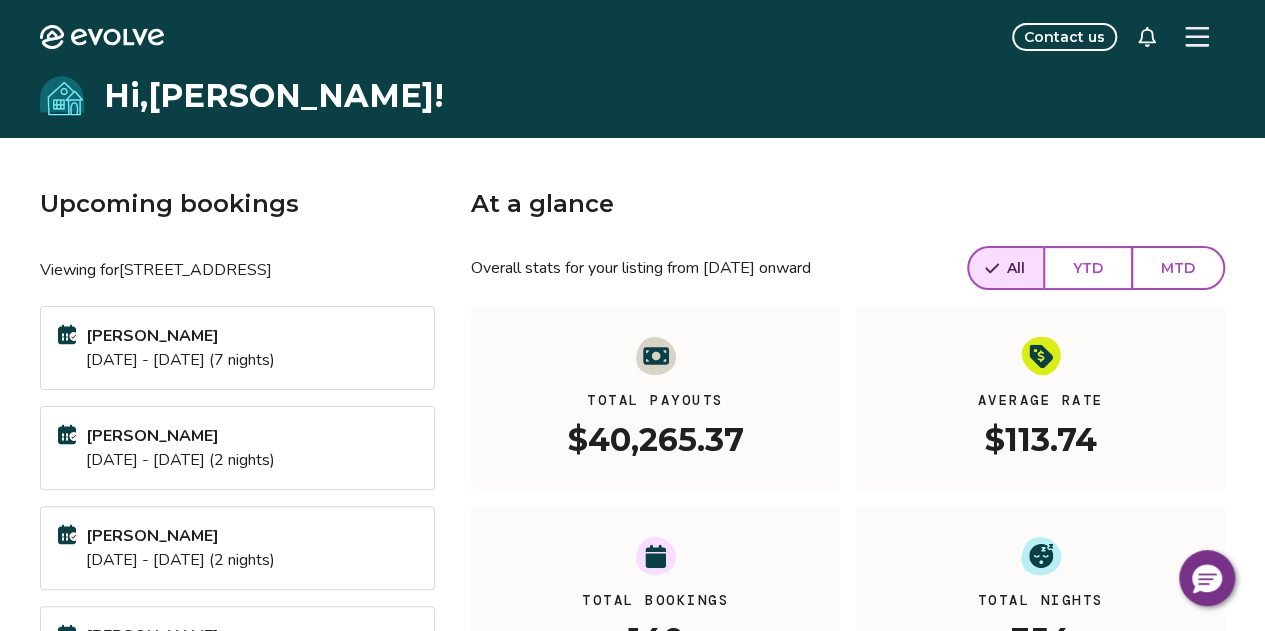 click on "Upcoming bookings" at bounding box center (237, 204) 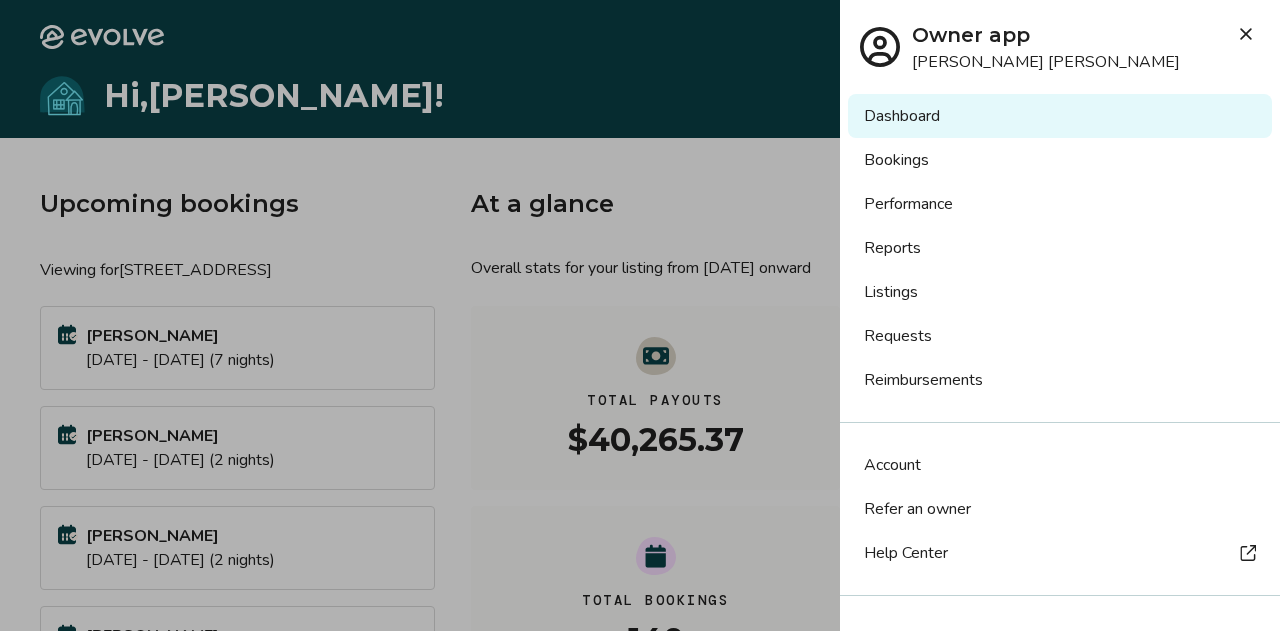 click on "Listings" at bounding box center [1060, 292] 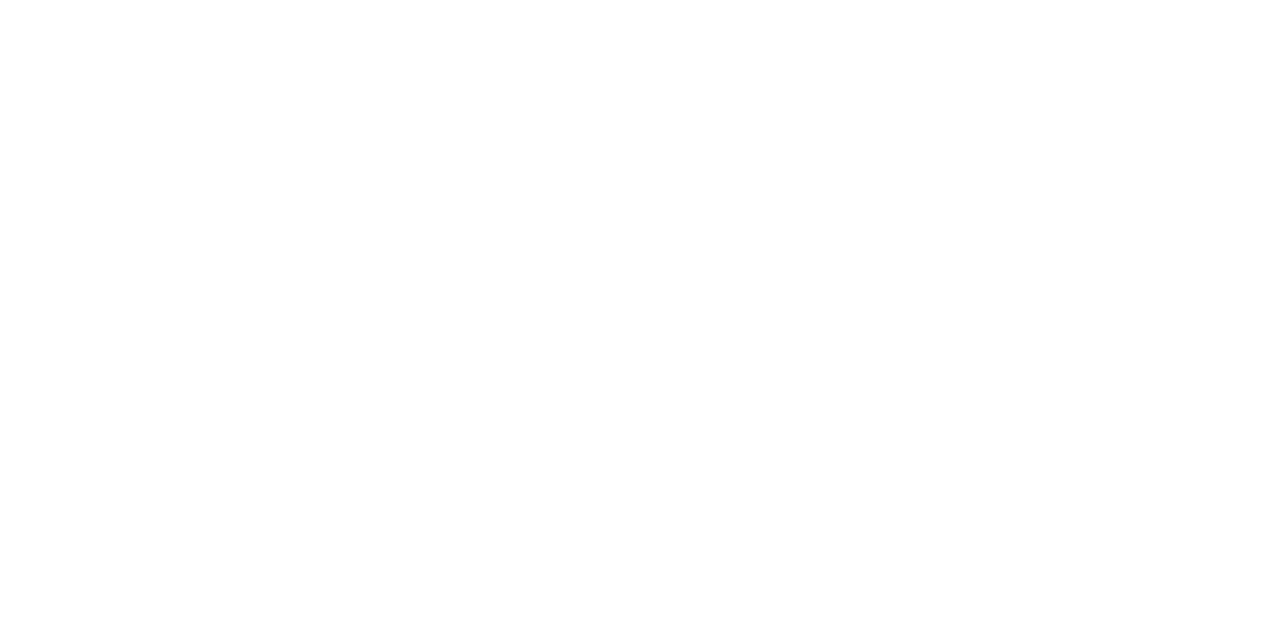 scroll, scrollTop: 0, scrollLeft: 0, axis: both 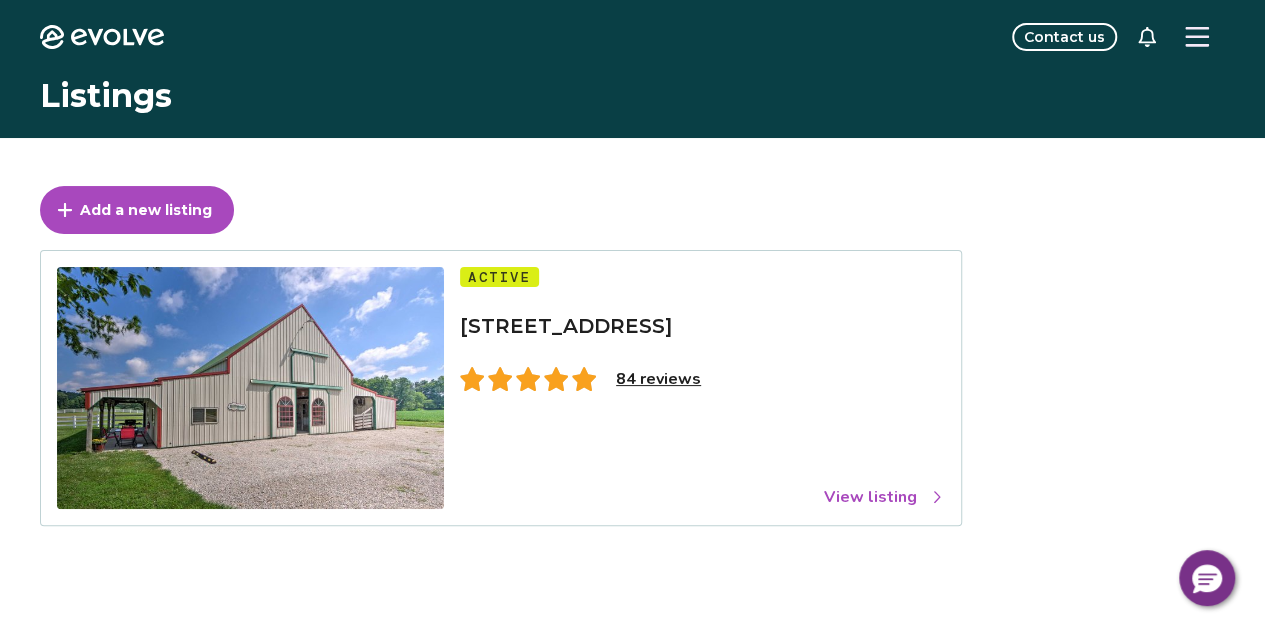 click on "View listing" at bounding box center (884, 497) 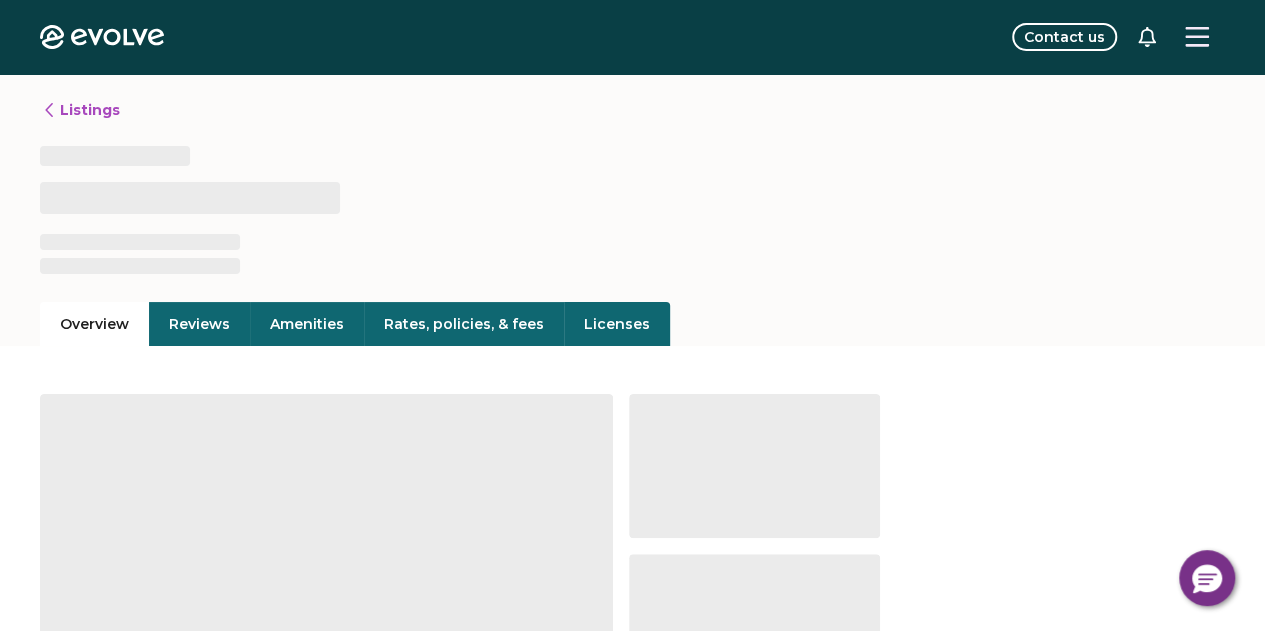 click on "Rates, policies, & fees" at bounding box center [464, 324] 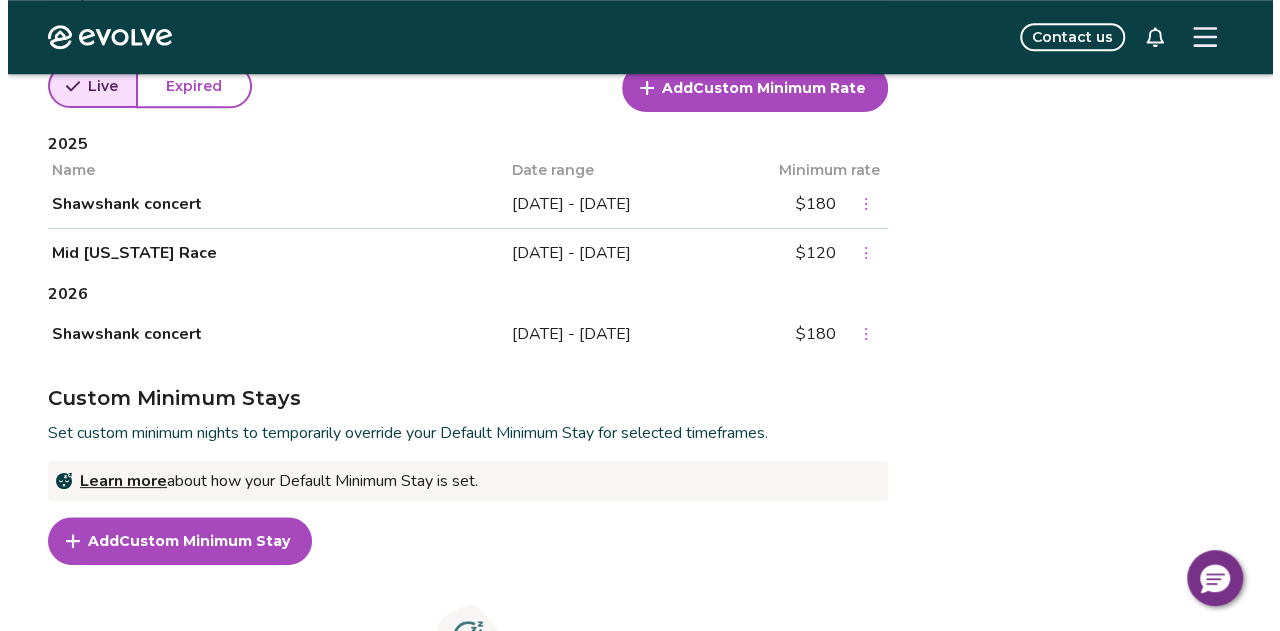 scroll, scrollTop: 800, scrollLeft: 0, axis: vertical 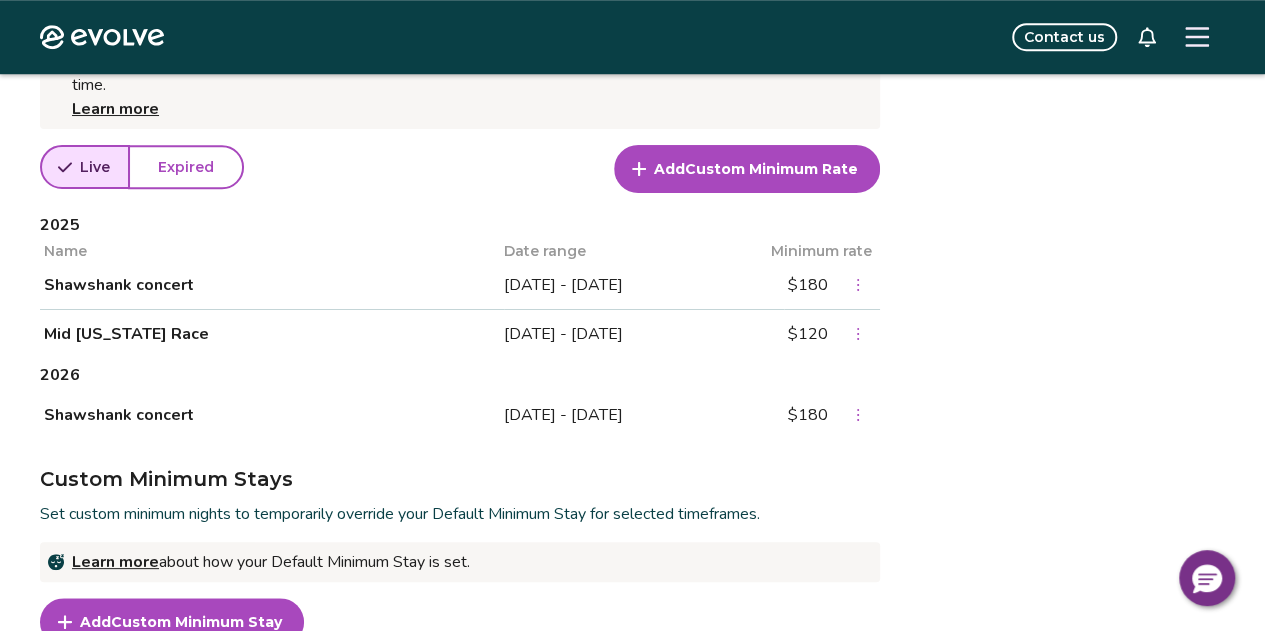 click 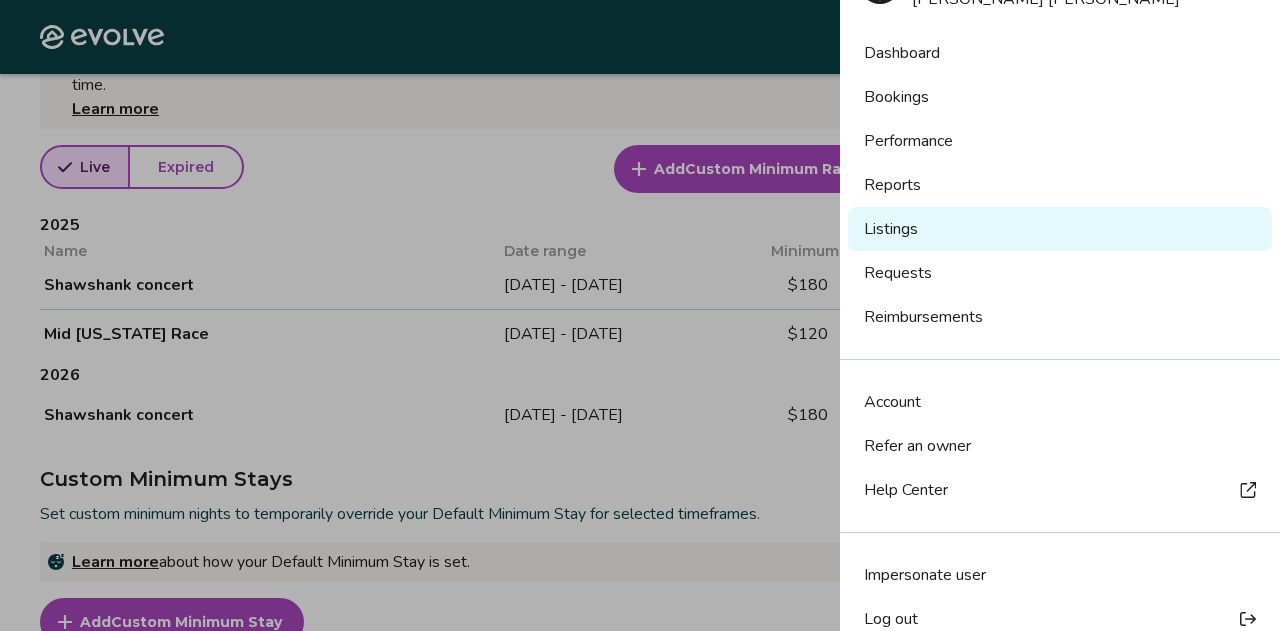 scroll, scrollTop: 92, scrollLeft: 0, axis: vertical 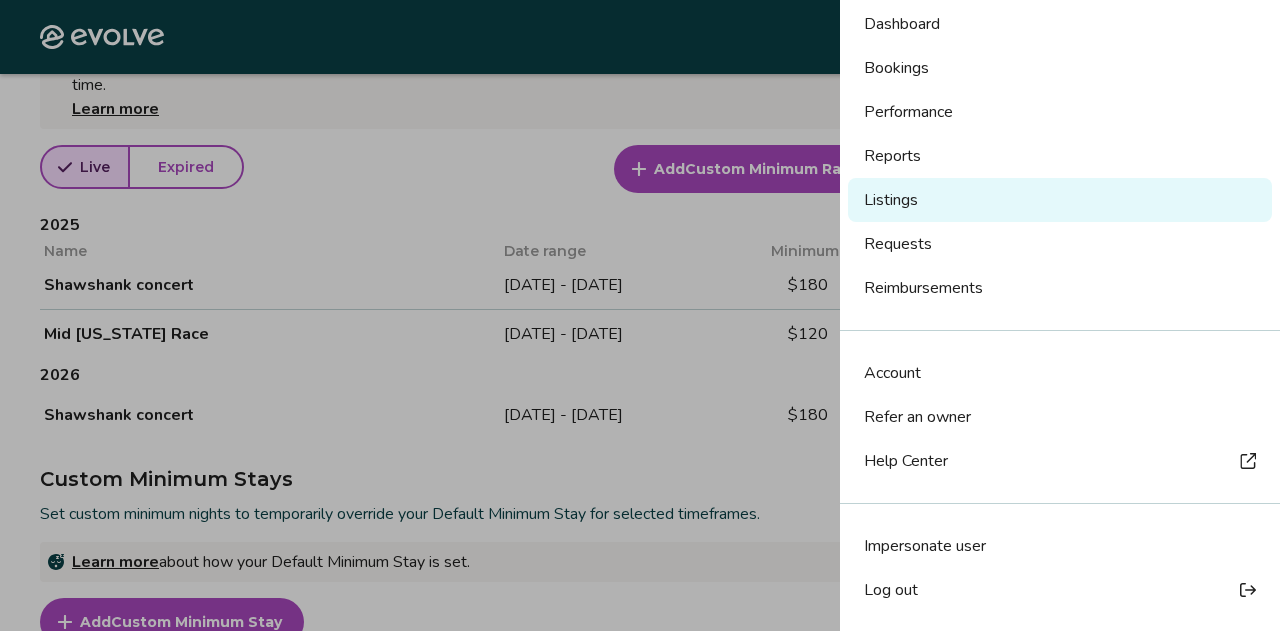 click on "Log out" at bounding box center (1060, 590) 